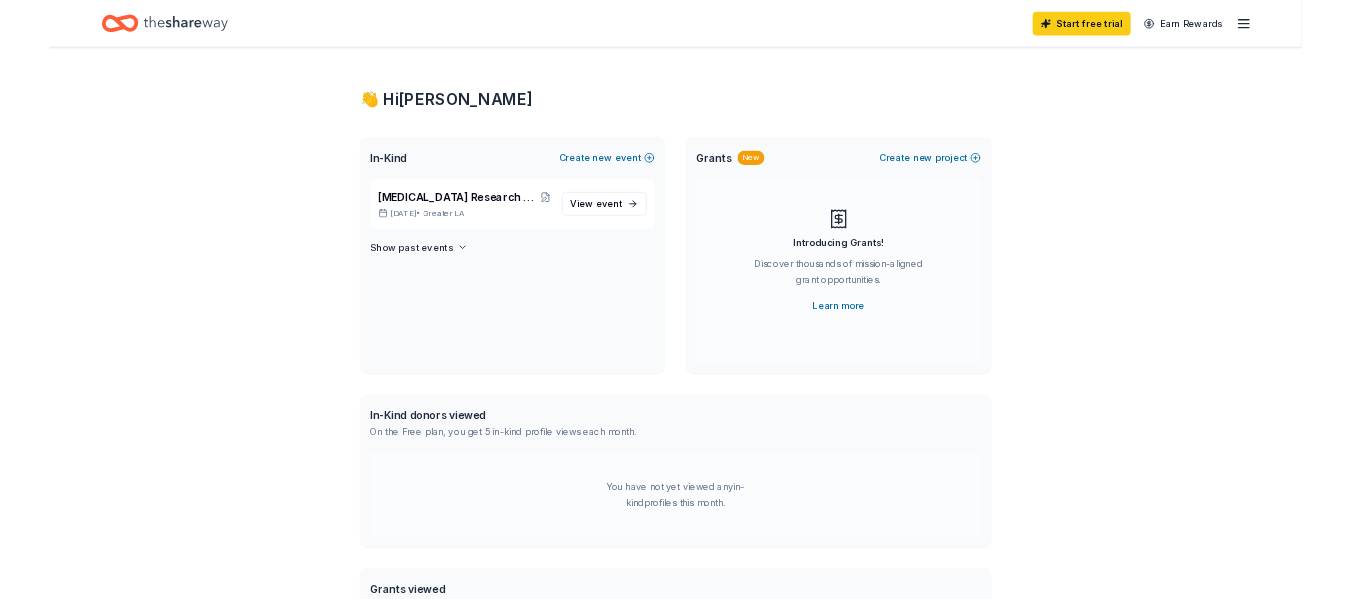 scroll, scrollTop: 0, scrollLeft: 0, axis: both 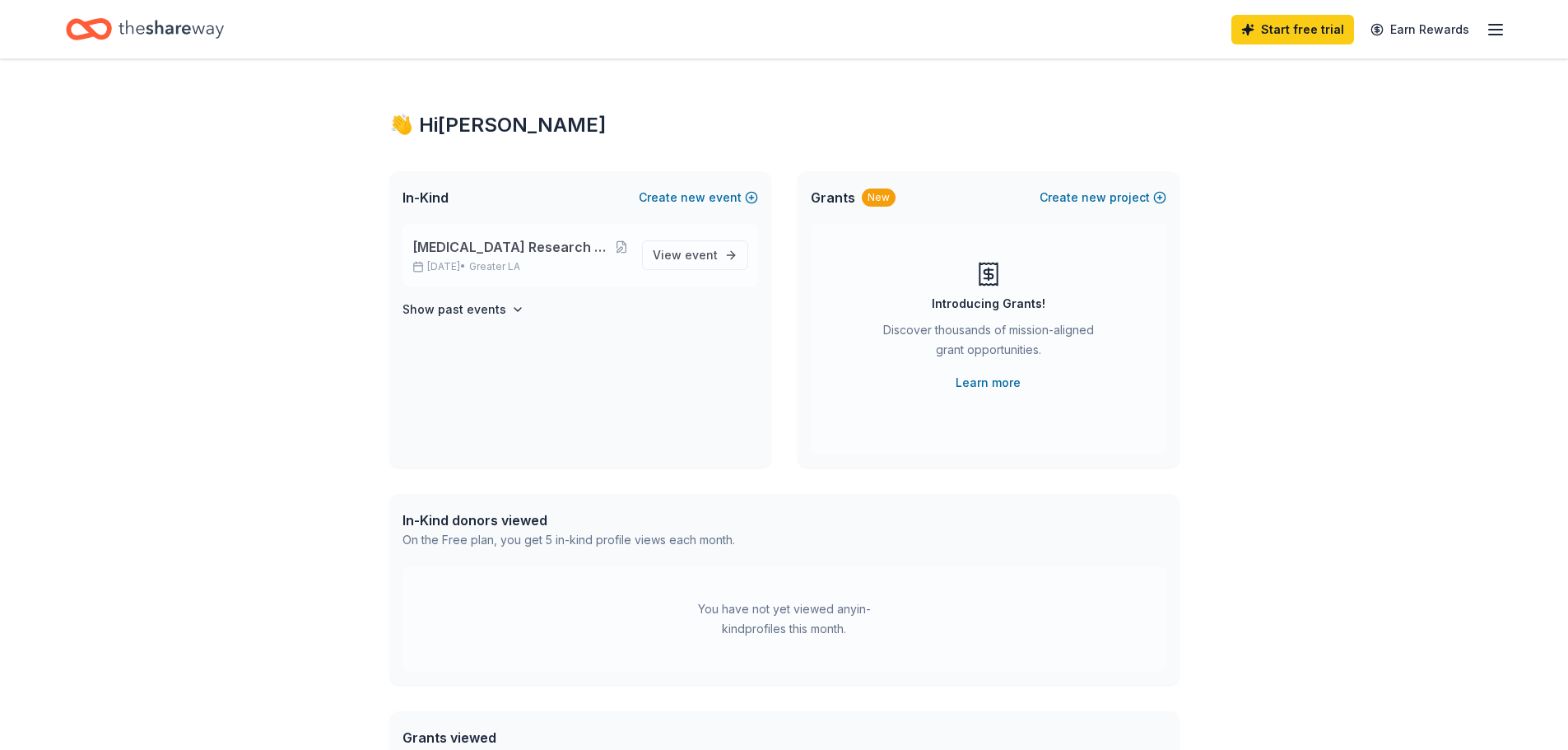 click on "[MEDICAL_DATA] Research Collaboration Golf Tournament 10th Annual [DATE]  •  Greater LA" at bounding box center [520, 255] 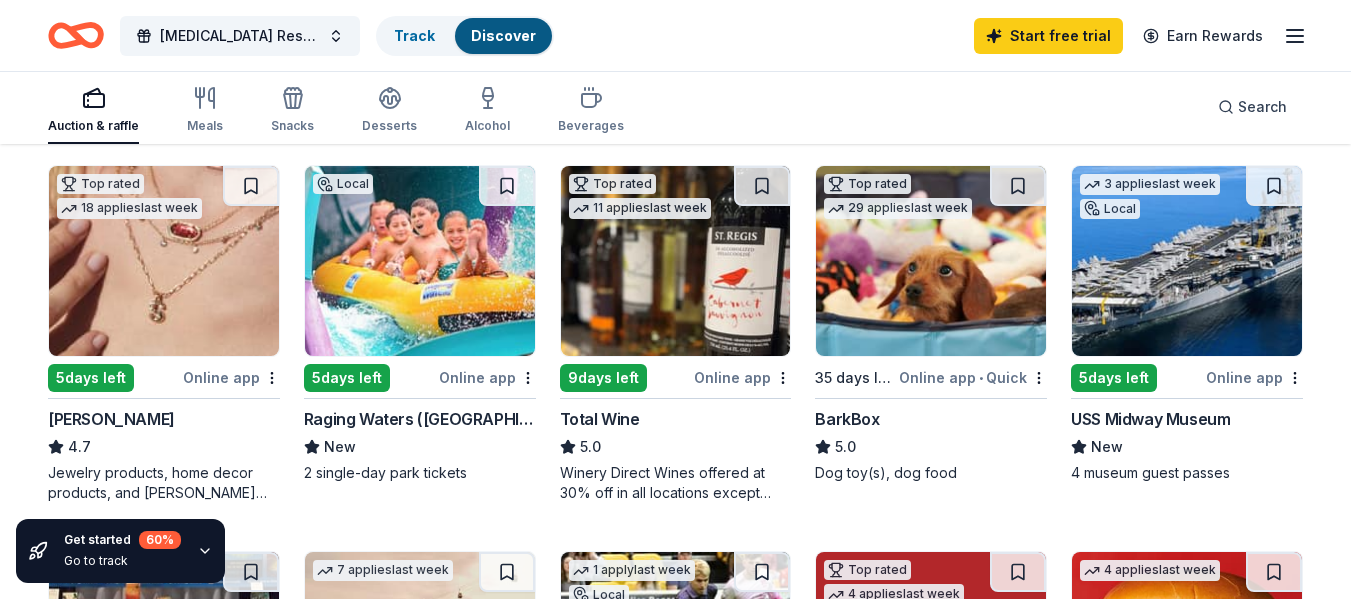 scroll, scrollTop: 600, scrollLeft: 0, axis: vertical 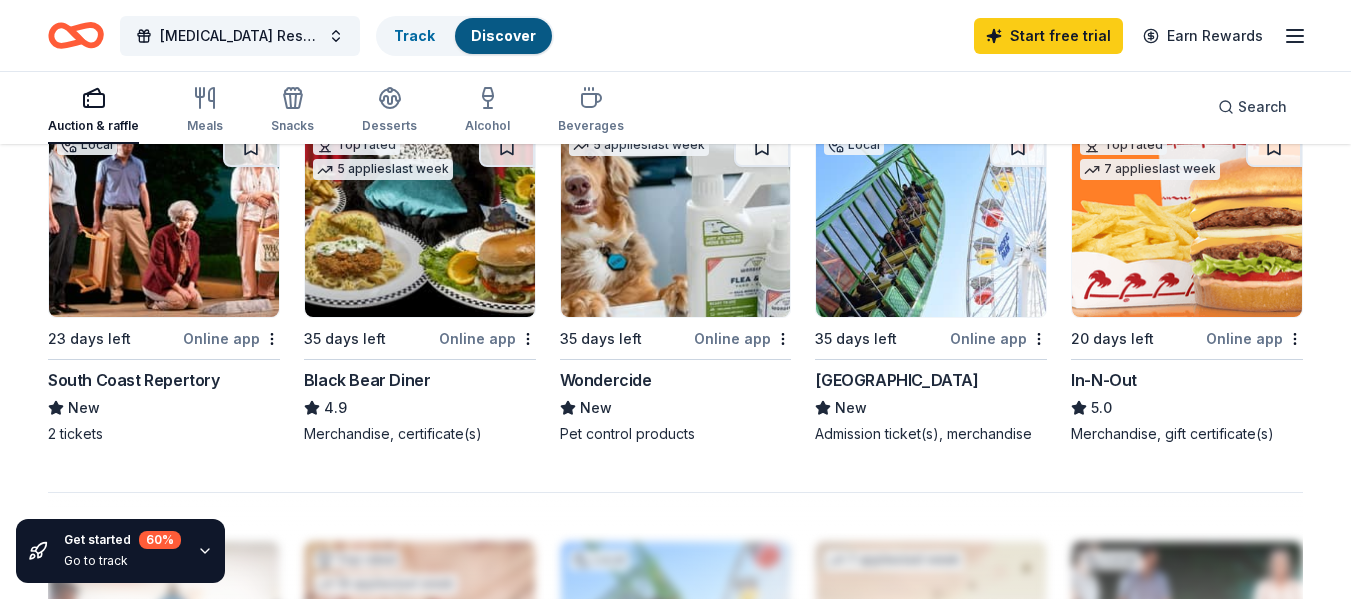 click on "Auction & raffle Meals Snacks Desserts Alcohol Beverages" at bounding box center [336, 111] 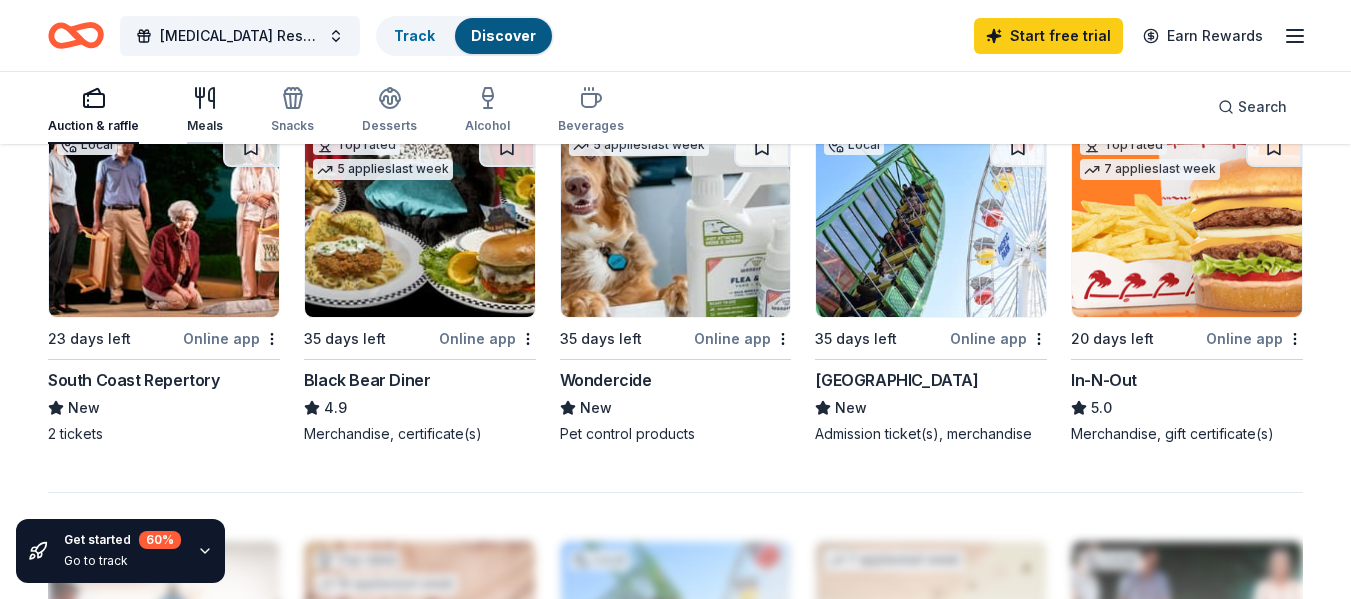 click on "Meals" at bounding box center [205, 126] 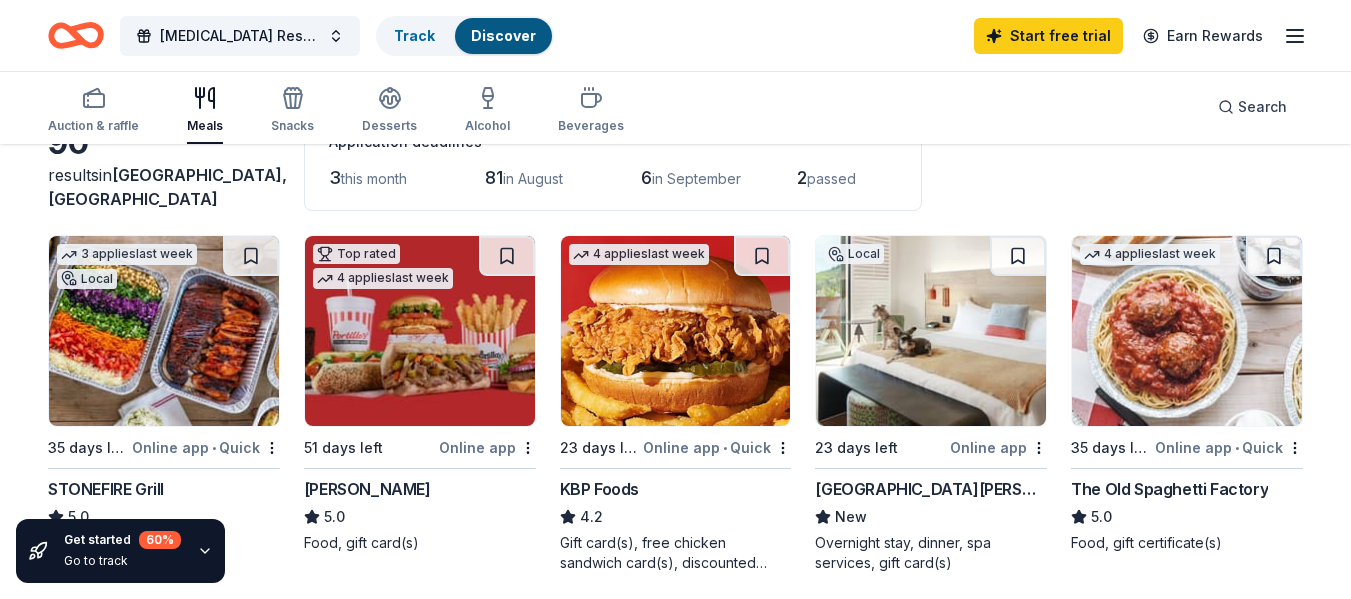 scroll, scrollTop: 100, scrollLeft: 0, axis: vertical 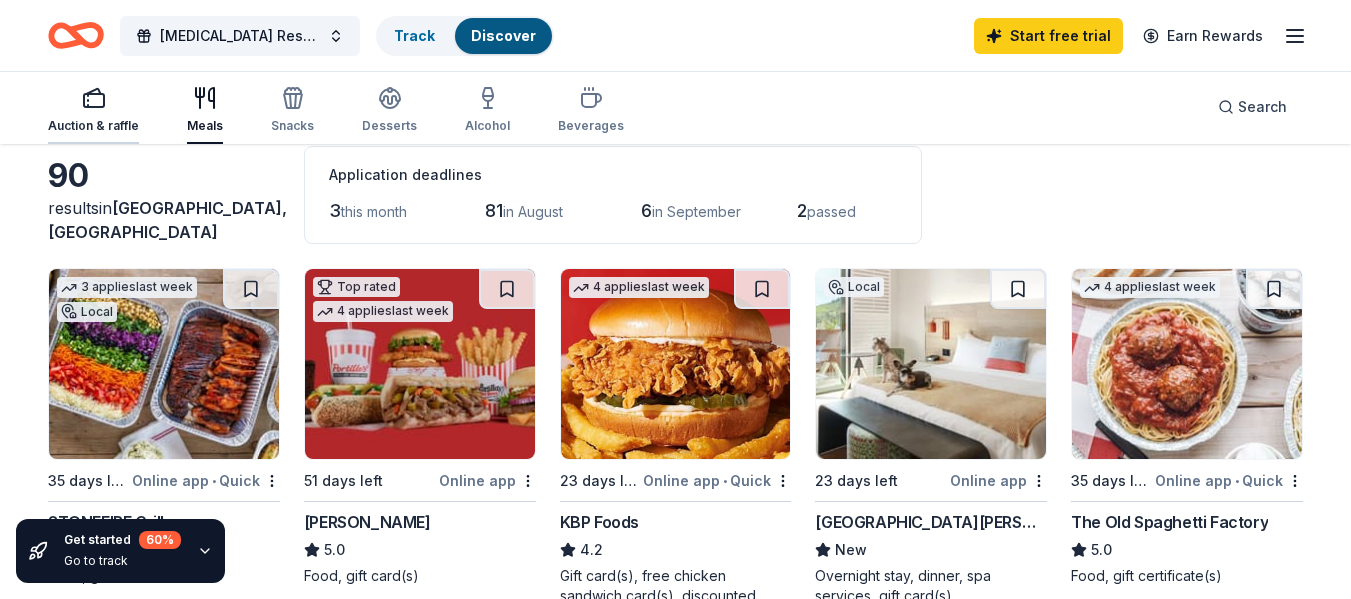 click on "Auction & raffle" at bounding box center [93, 126] 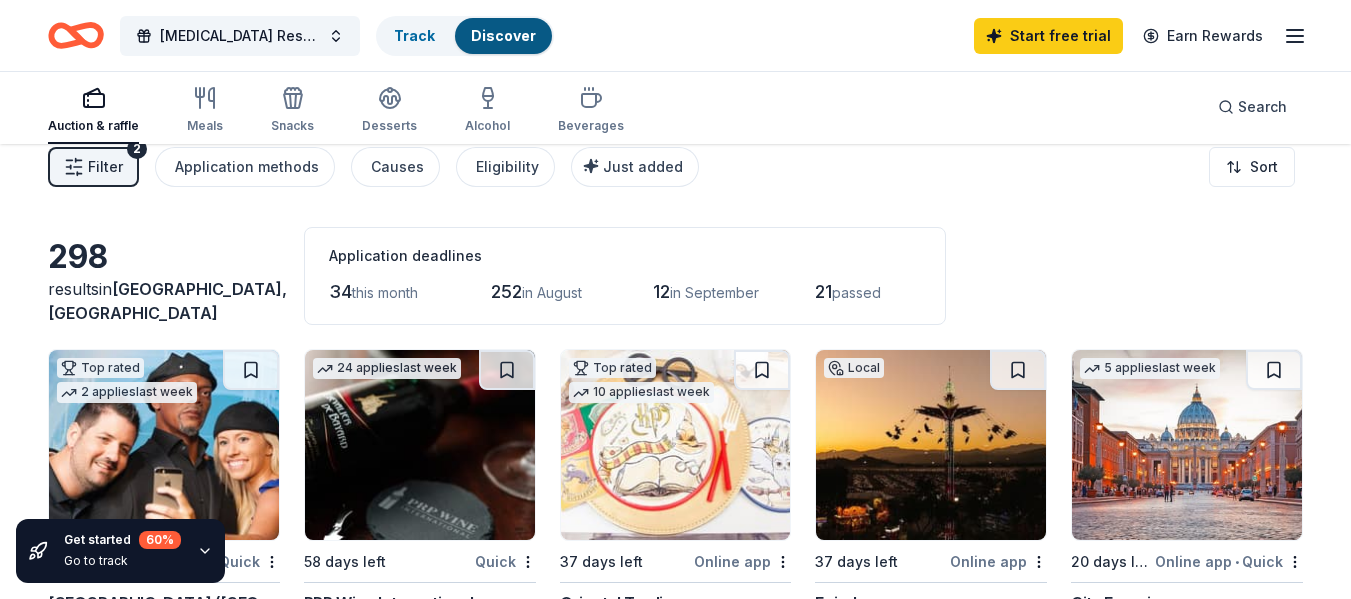 scroll, scrollTop: 0, scrollLeft: 0, axis: both 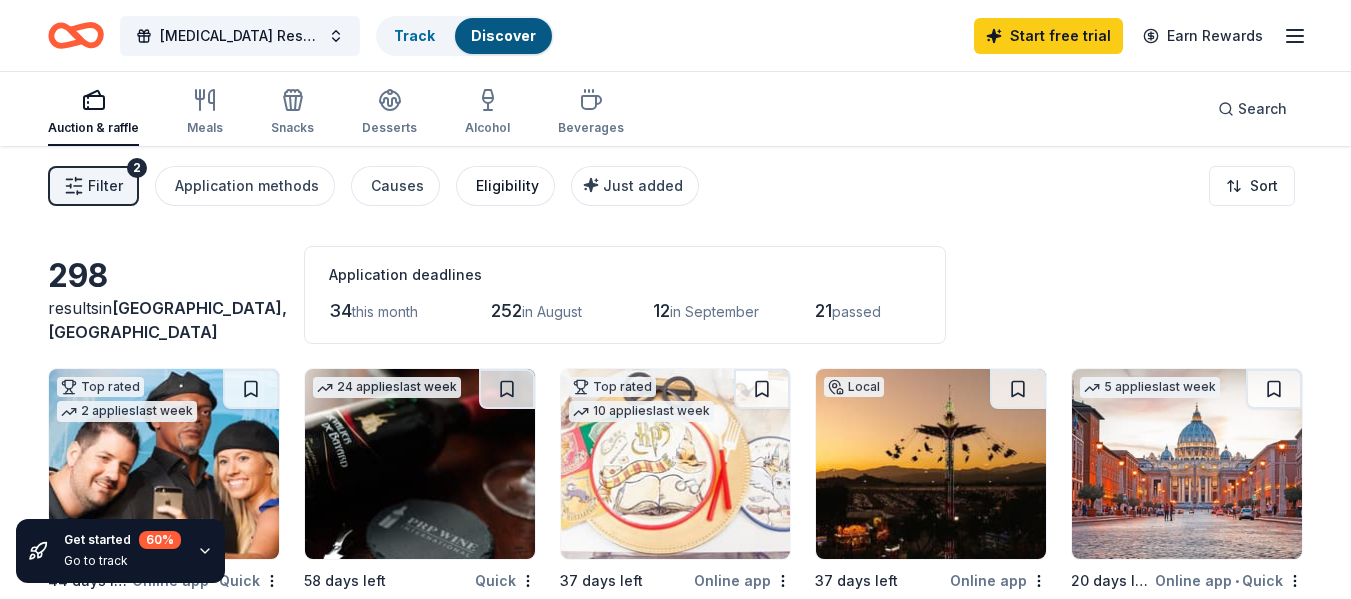 click on "Eligibility" at bounding box center [507, 186] 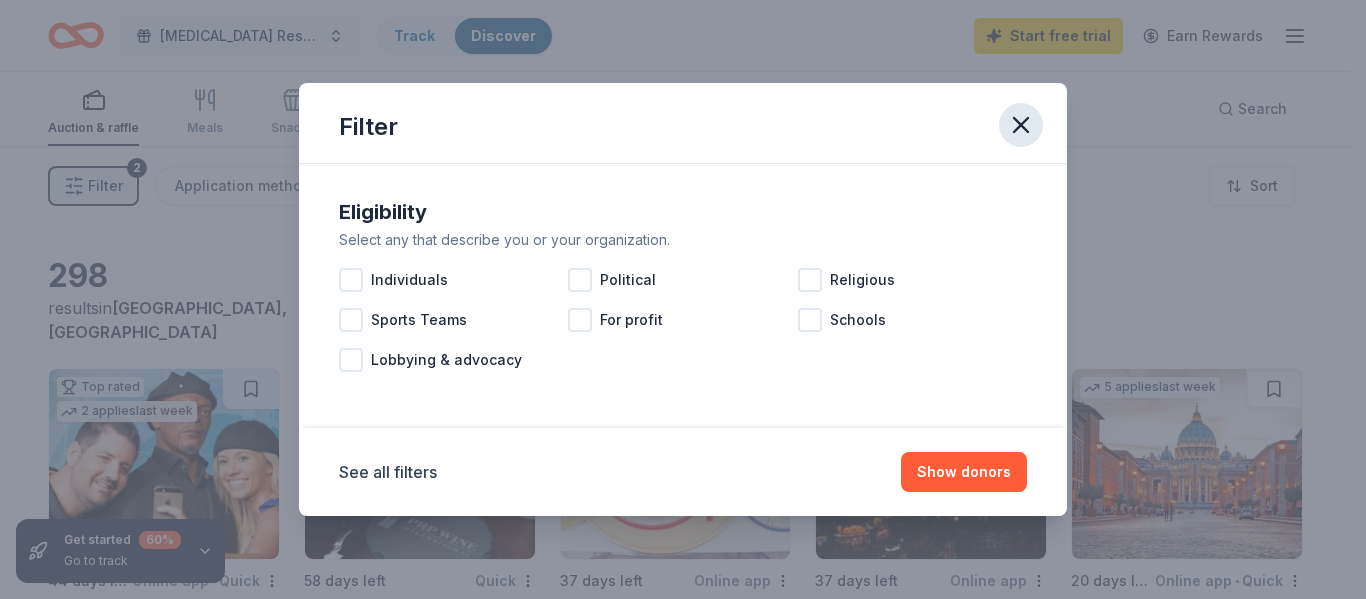 click 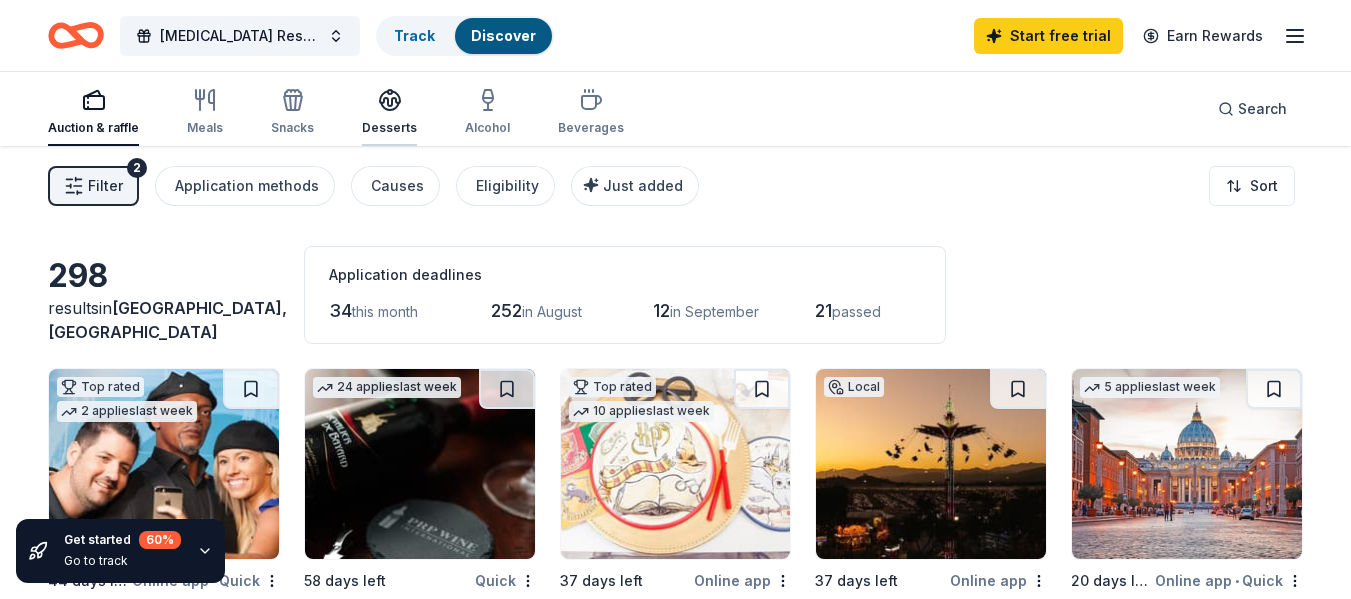 click 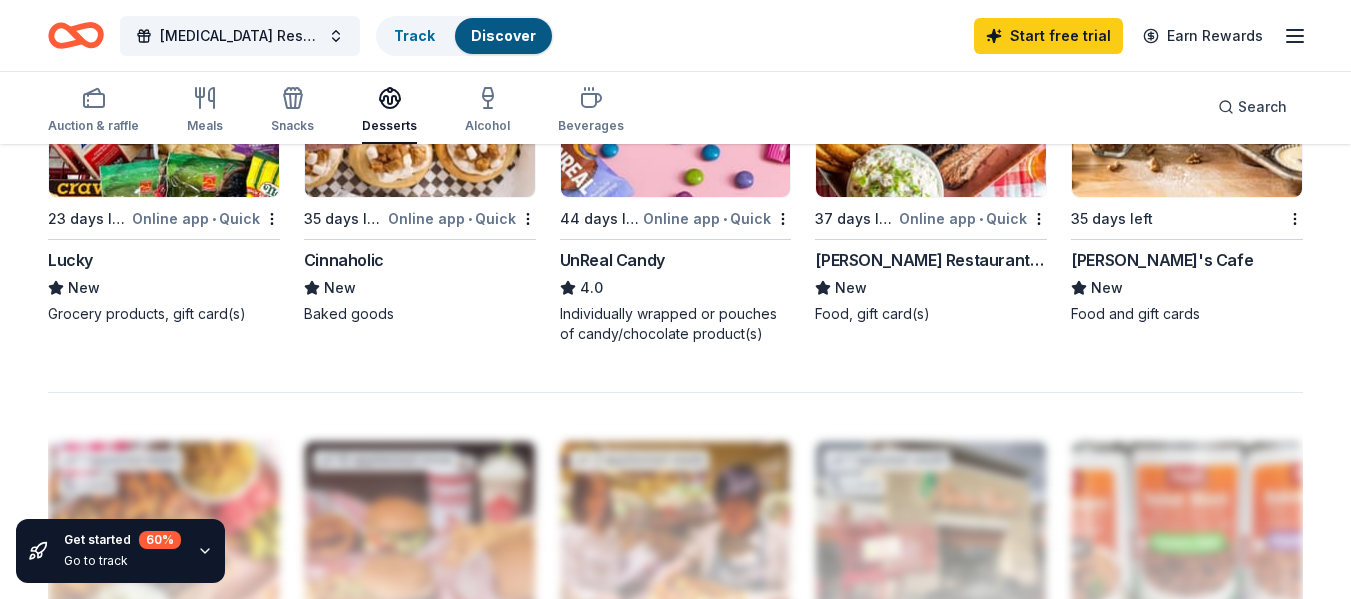 scroll, scrollTop: 1400, scrollLeft: 0, axis: vertical 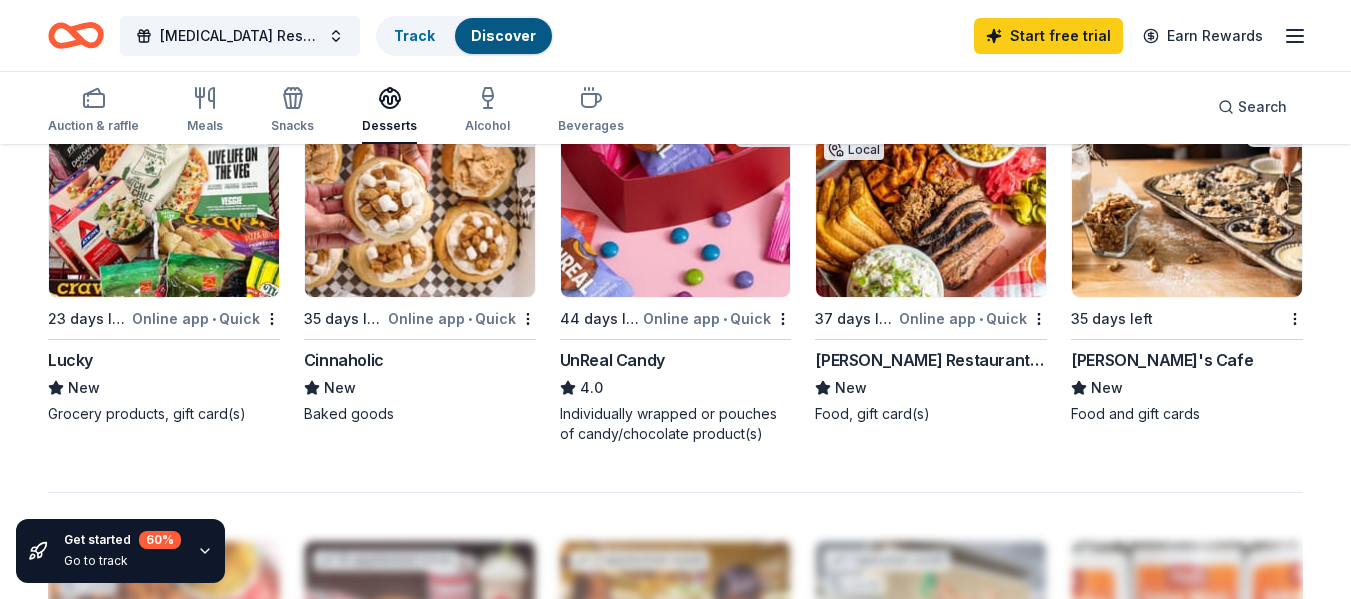 click at bounding box center (420, 202) 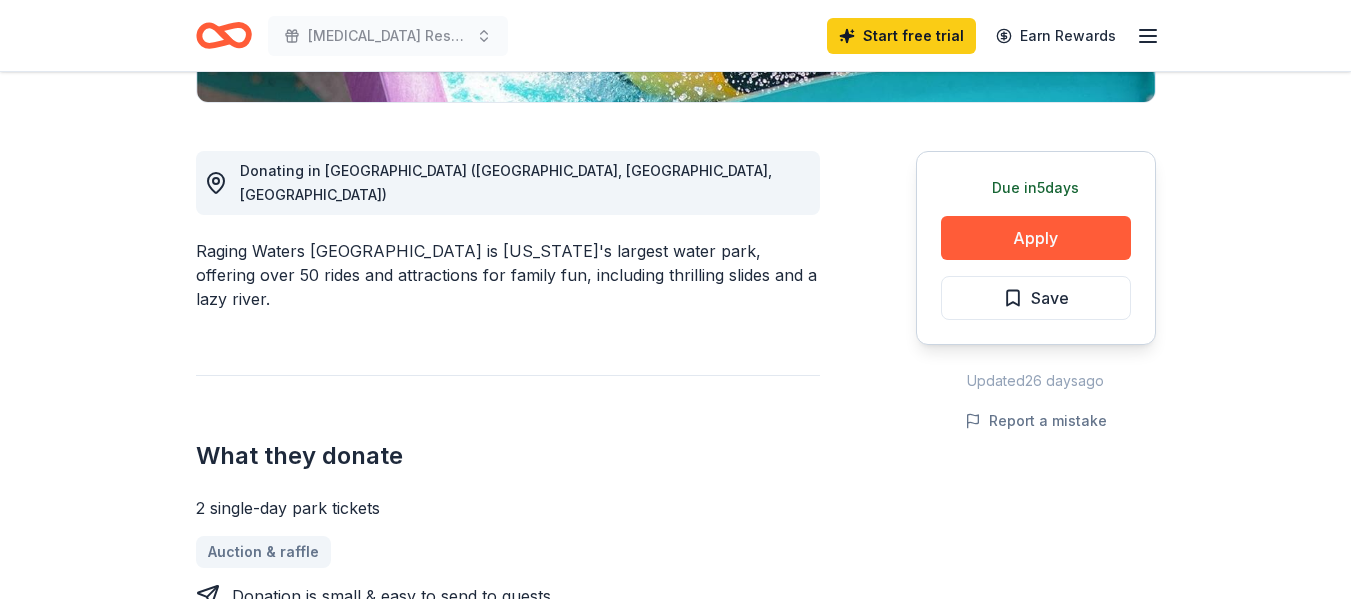 scroll, scrollTop: 500, scrollLeft: 0, axis: vertical 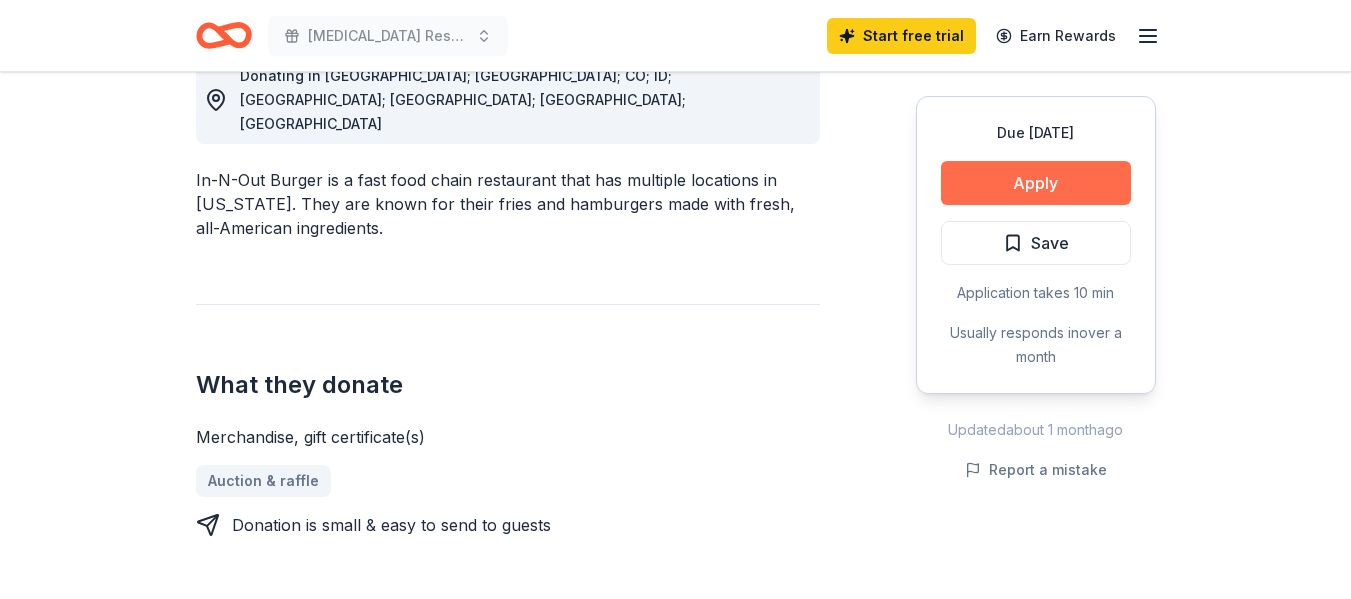 click on "Apply" at bounding box center [1036, 183] 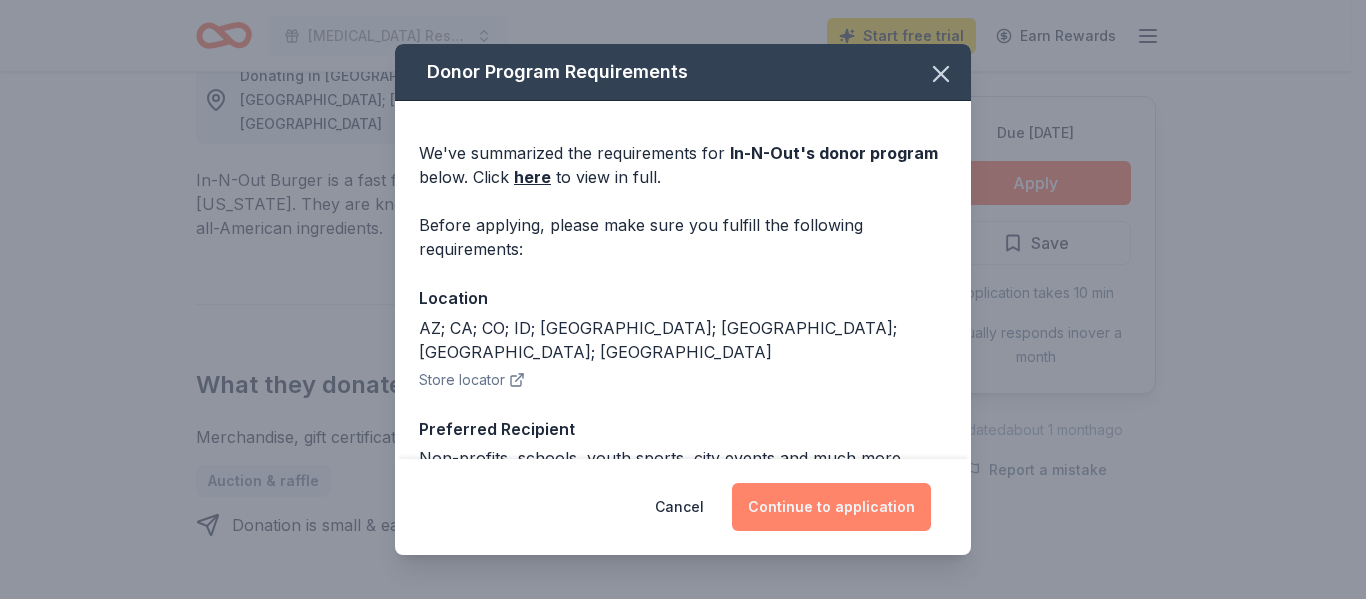 click on "Continue to application" at bounding box center (831, 507) 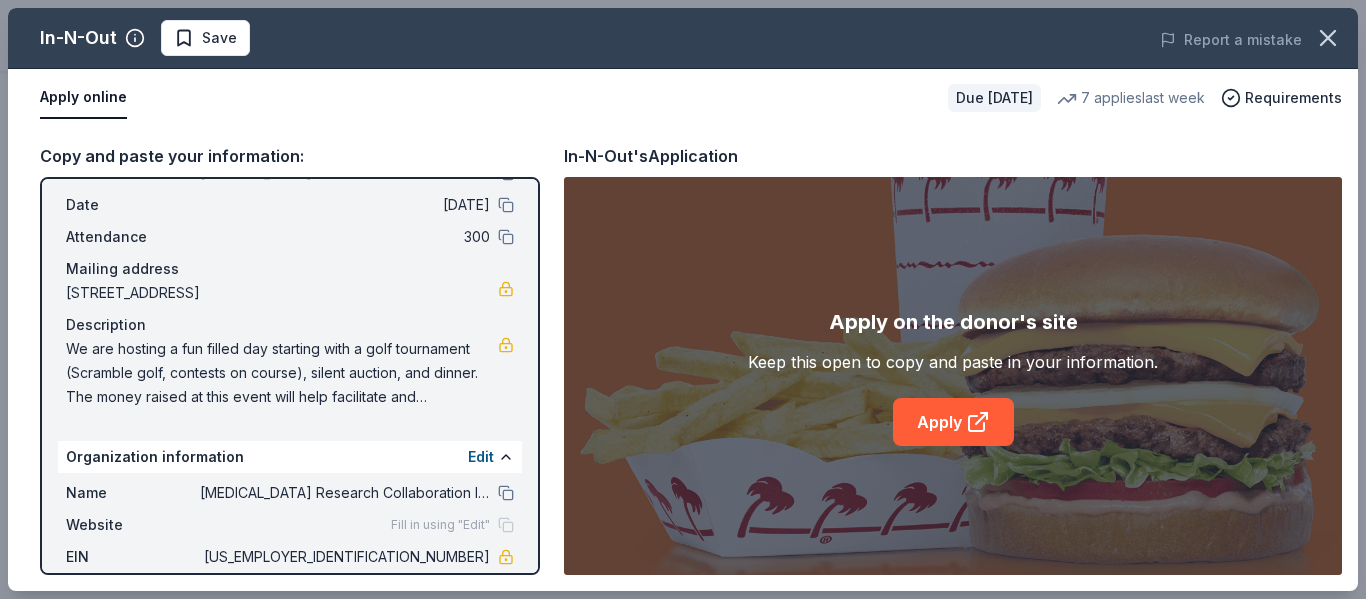 scroll, scrollTop: 0, scrollLeft: 0, axis: both 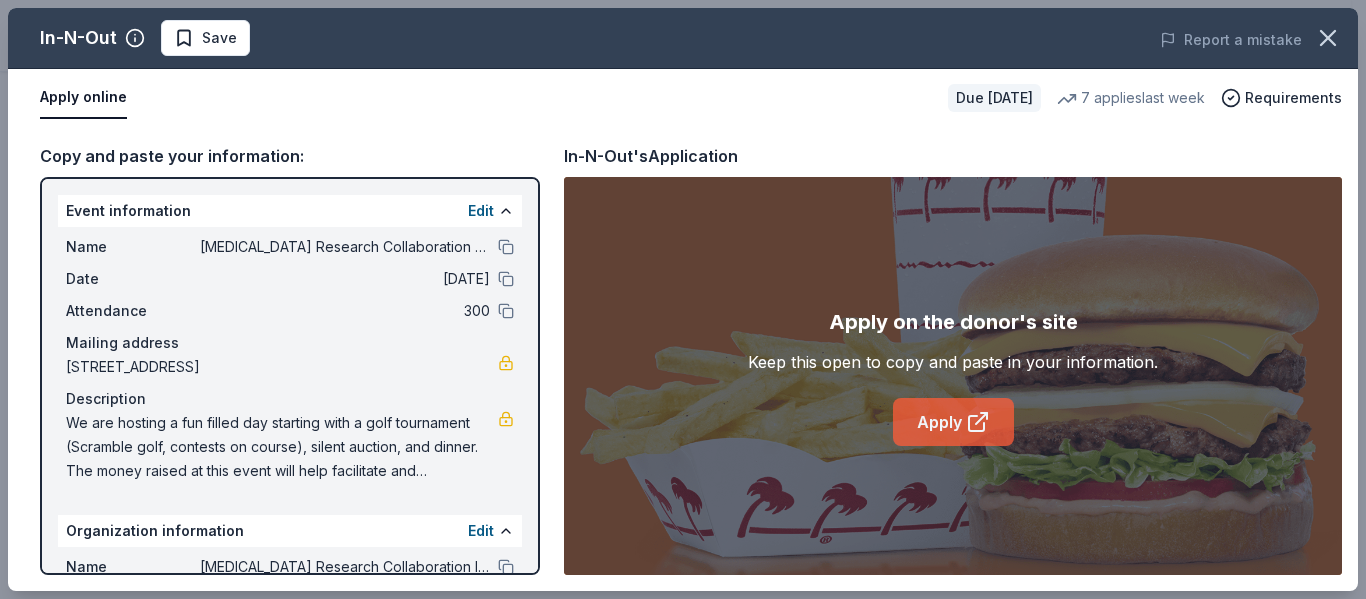 click on "Apply" at bounding box center (953, 422) 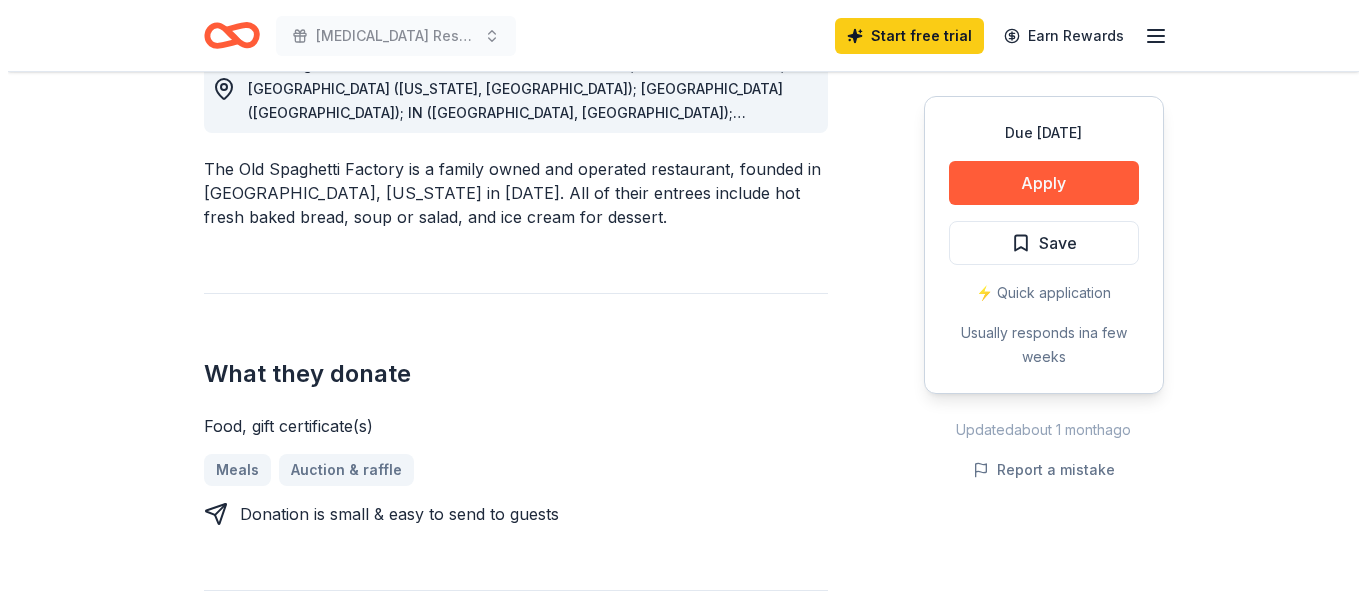 scroll, scrollTop: 600, scrollLeft: 0, axis: vertical 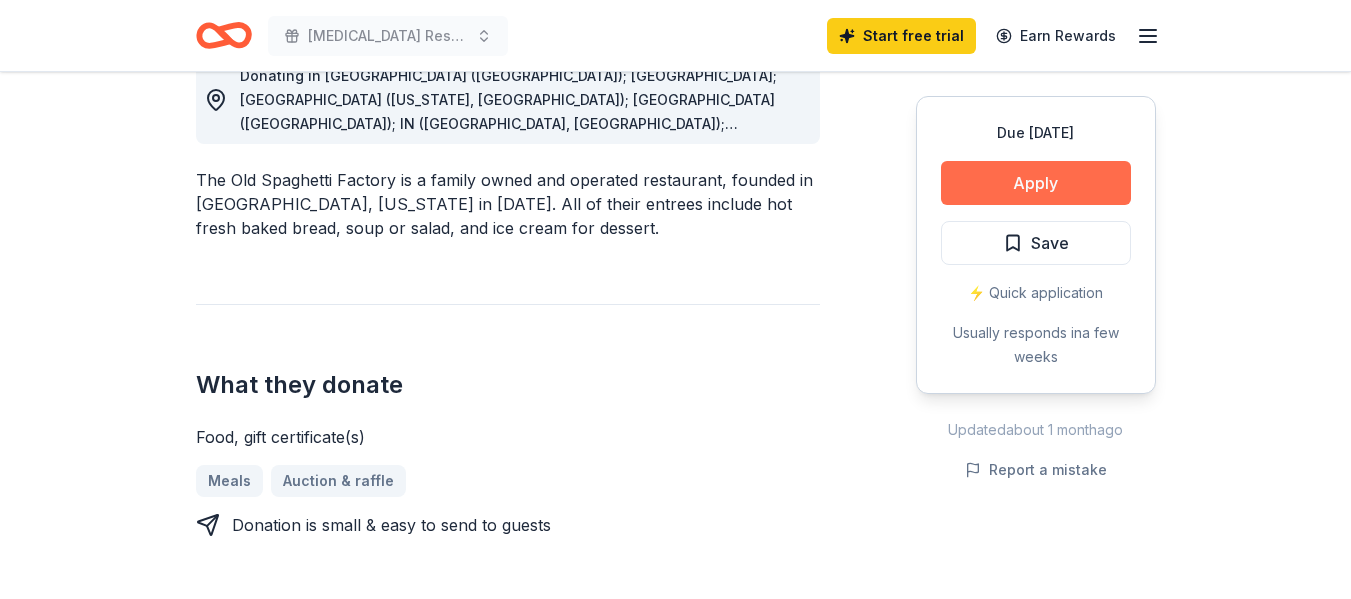 click on "Apply" at bounding box center (1036, 183) 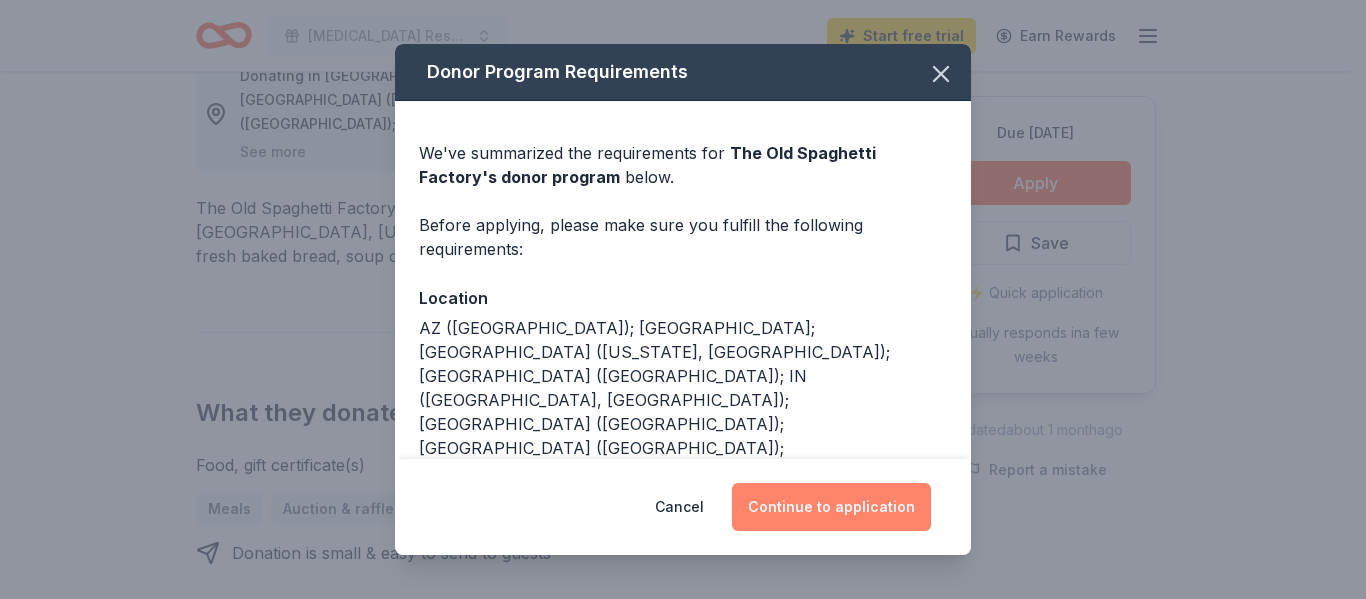 click on "Continue to application" at bounding box center [831, 507] 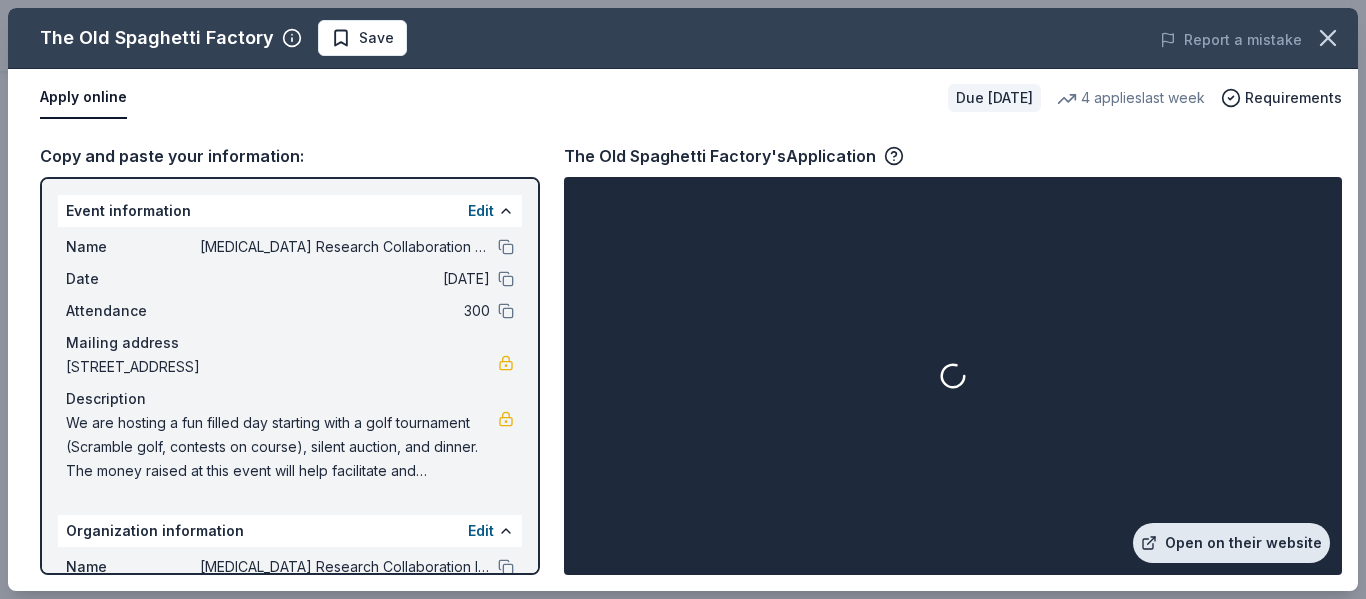 click on "Open on their website" at bounding box center [1231, 543] 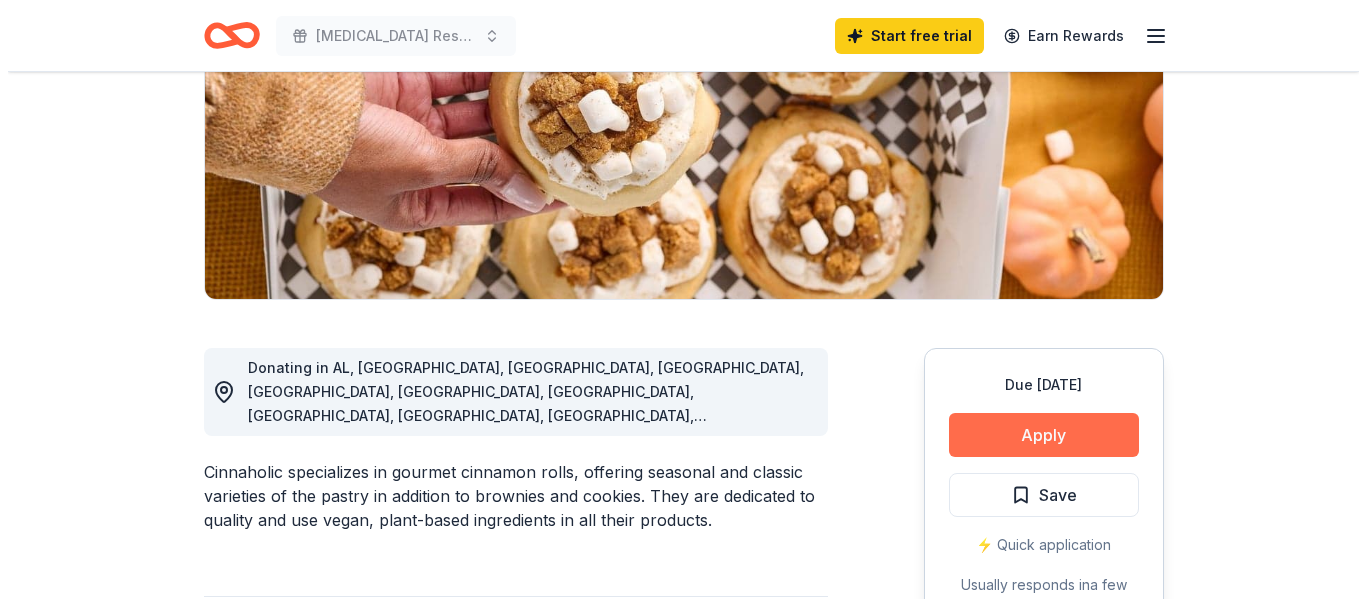 scroll, scrollTop: 400, scrollLeft: 0, axis: vertical 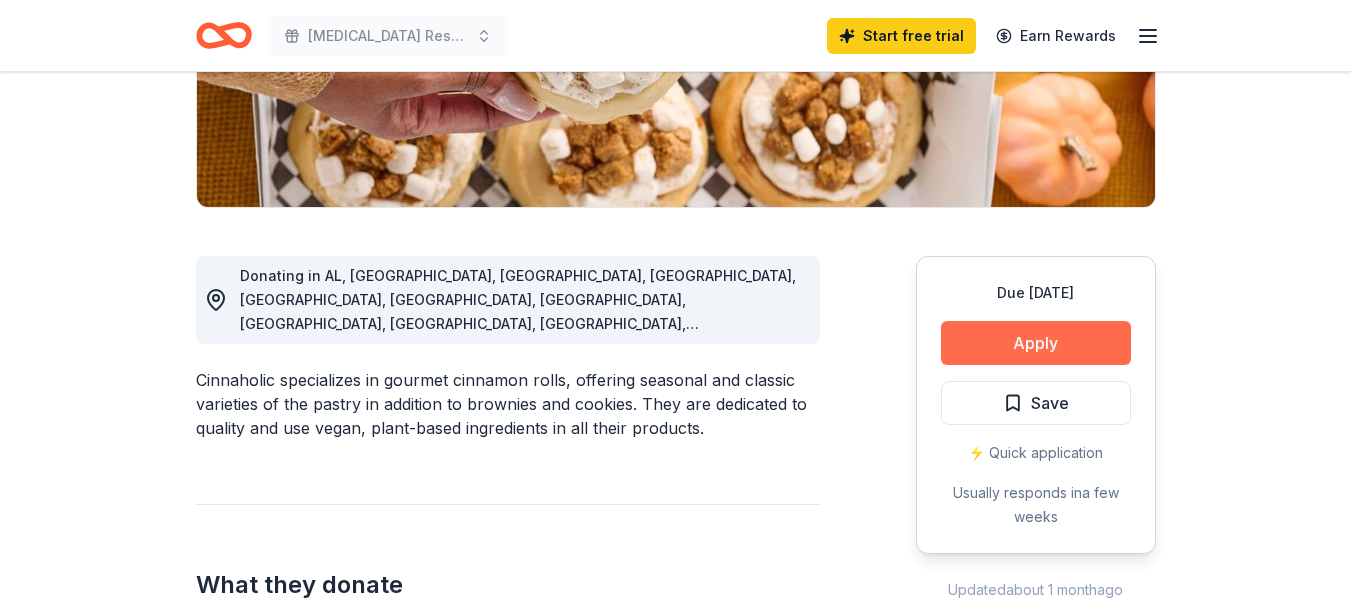 click on "Apply" at bounding box center (1036, 343) 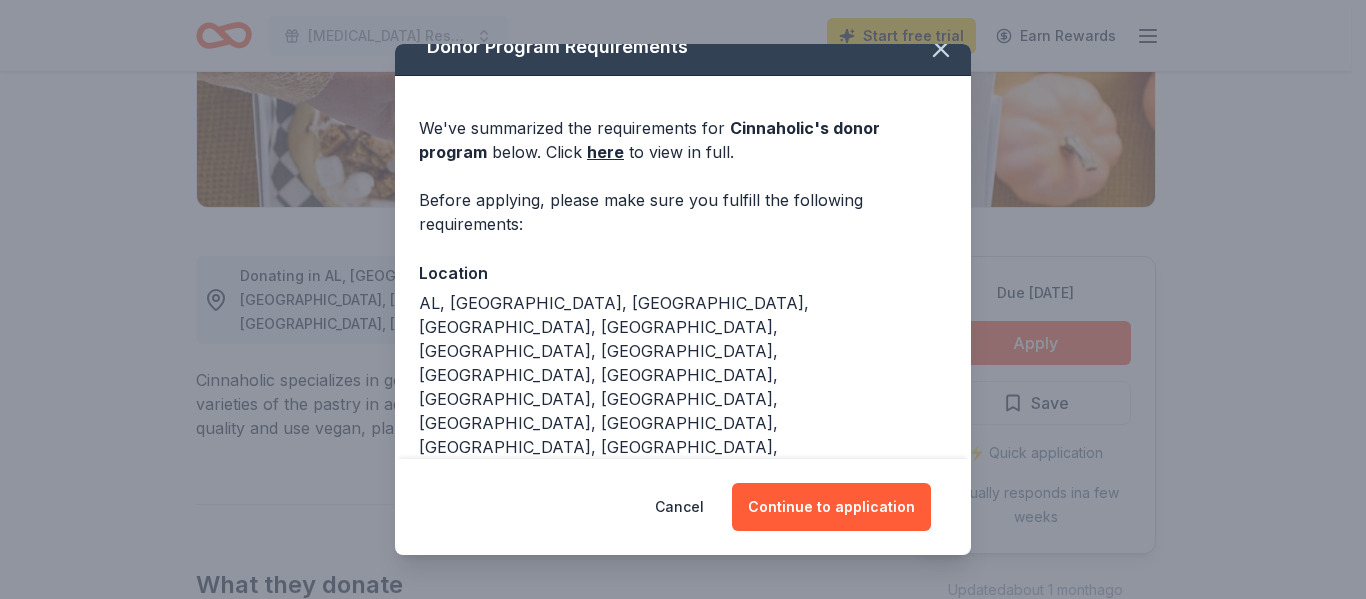 scroll, scrollTop: 39, scrollLeft: 0, axis: vertical 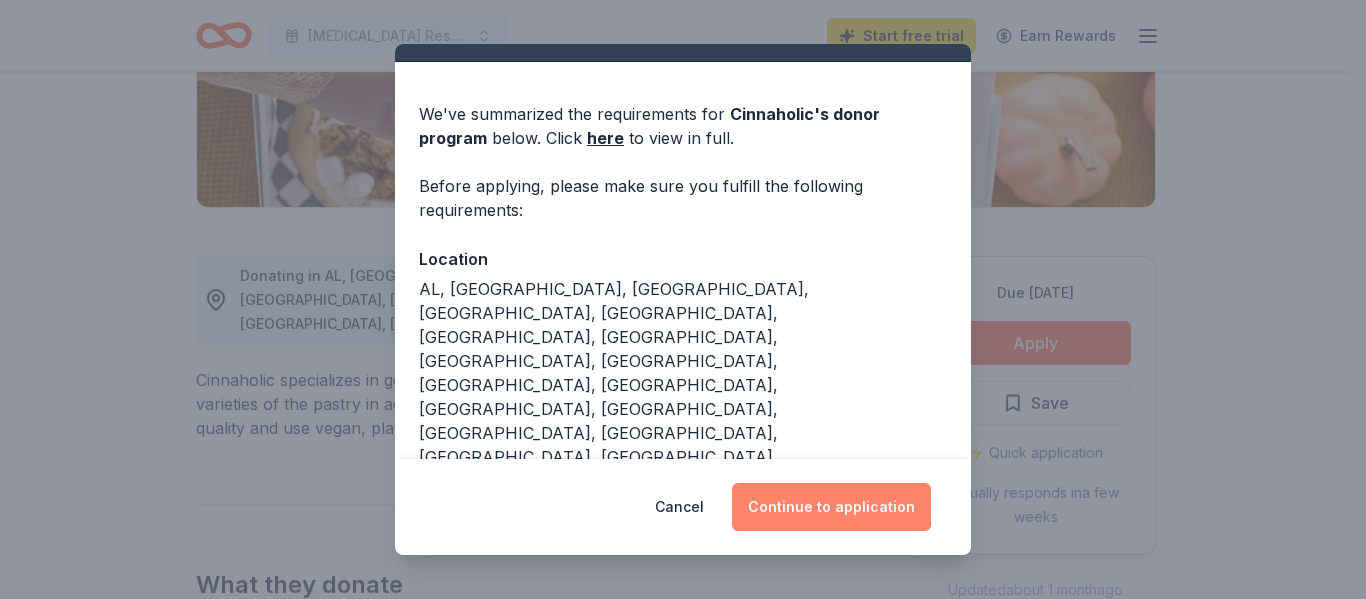 click on "Continue to application" at bounding box center [831, 507] 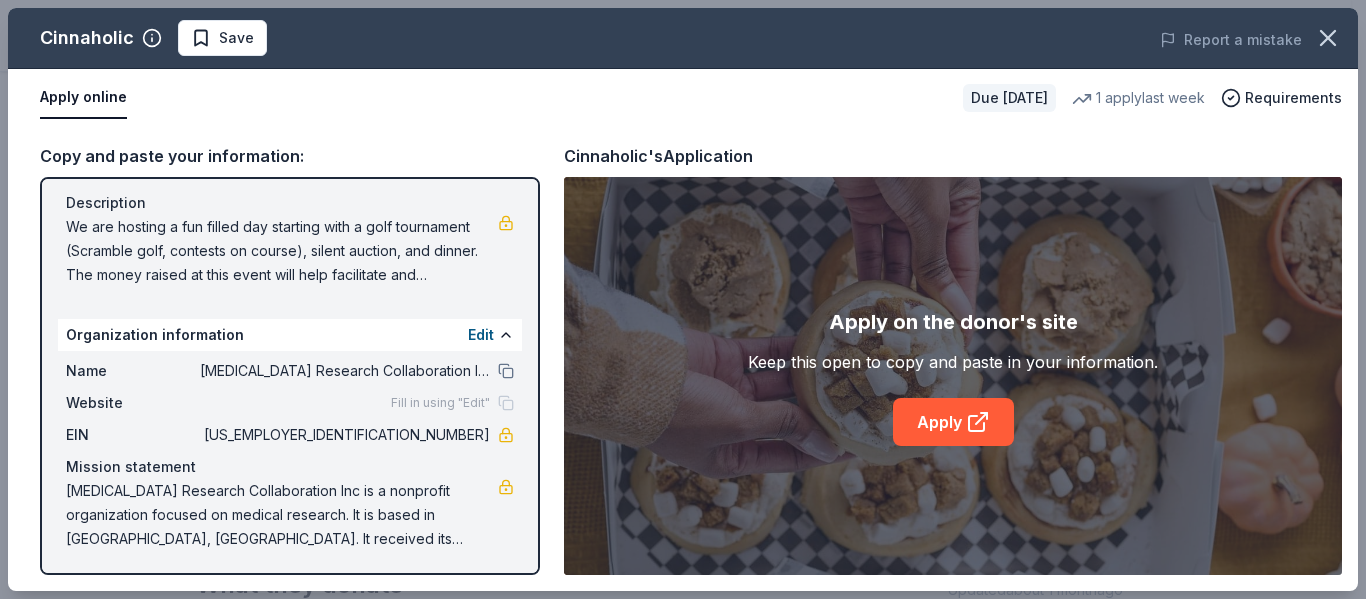scroll, scrollTop: 198, scrollLeft: 0, axis: vertical 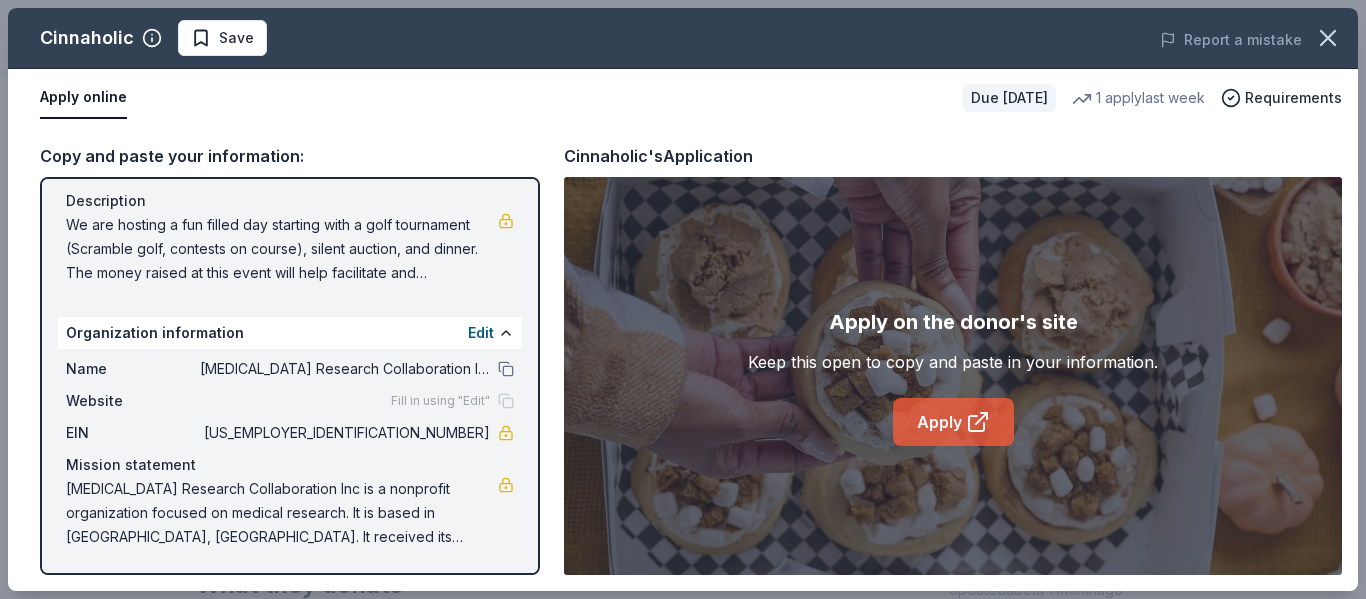click on "Apply" at bounding box center (953, 422) 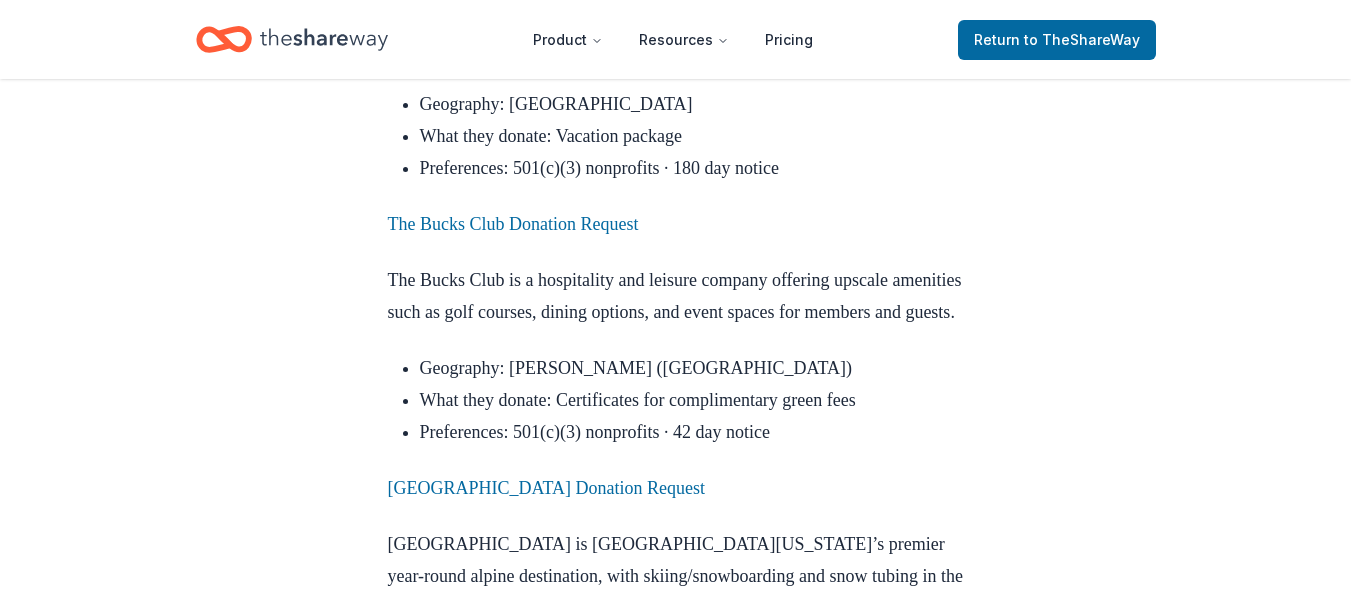 scroll, scrollTop: 6900, scrollLeft: 0, axis: vertical 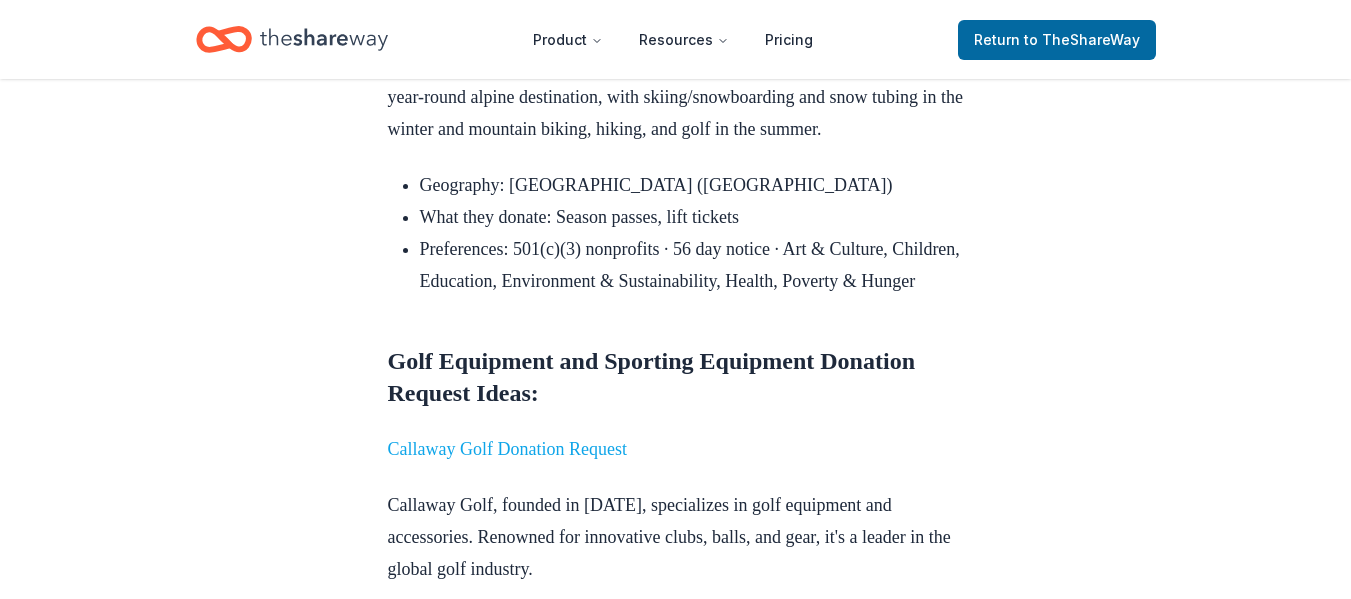 drag, startPoint x: 628, startPoint y: 206, endPoint x: 614, endPoint y: 194, distance: 18.439089 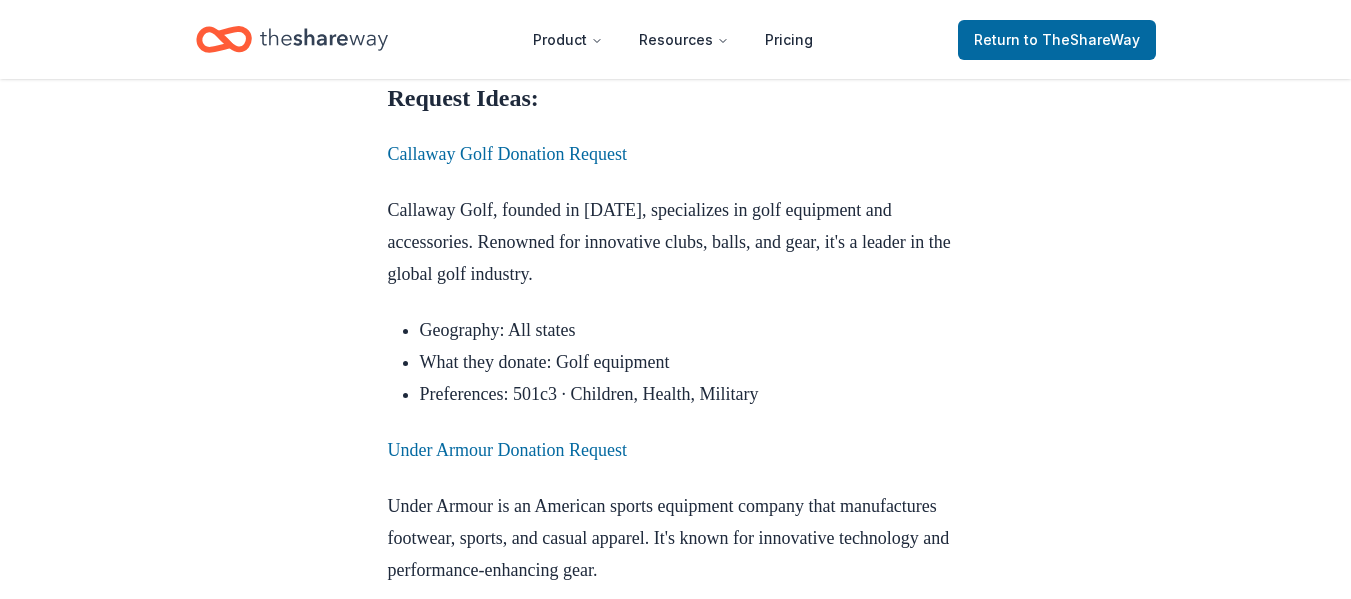 scroll, scrollTop: 7700, scrollLeft: 0, axis: vertical 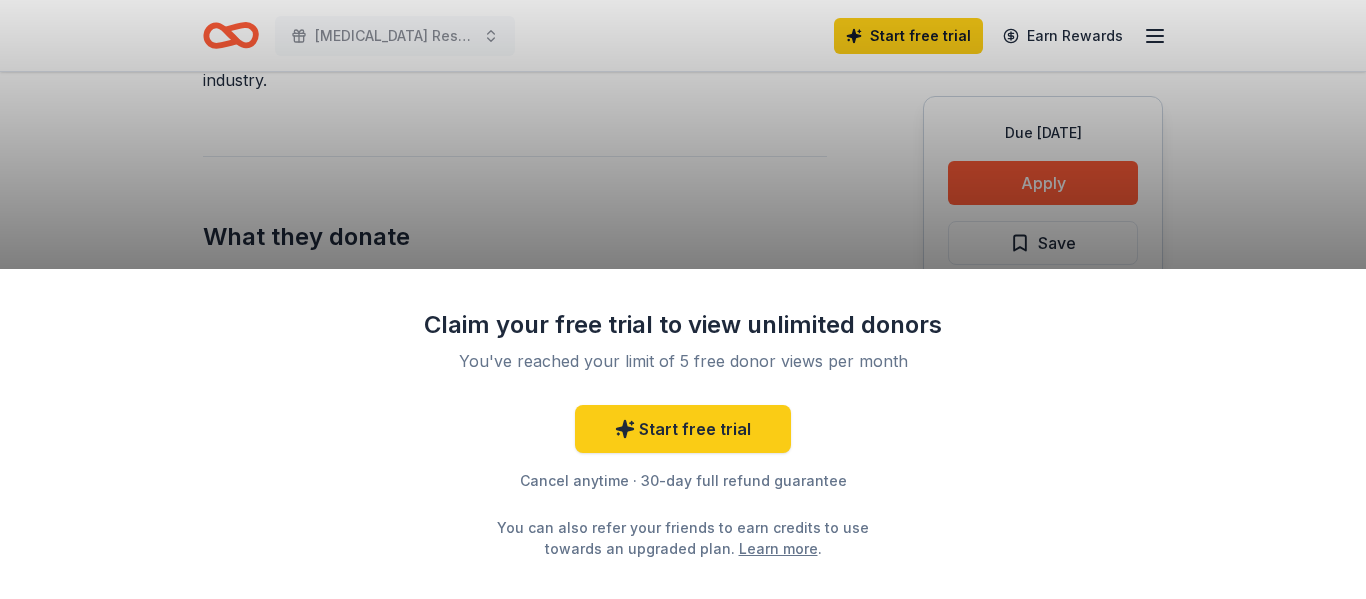 click on "Claim your free trial to view unlimited donors You've reached your limit of 5 free donor views per month Start free  trial Cancel anytime · 30-day full refund guarantee You can also refer your friends to earn credits to use towards an upgraded plan.   Learn more ." at bounding box center [683, 299] 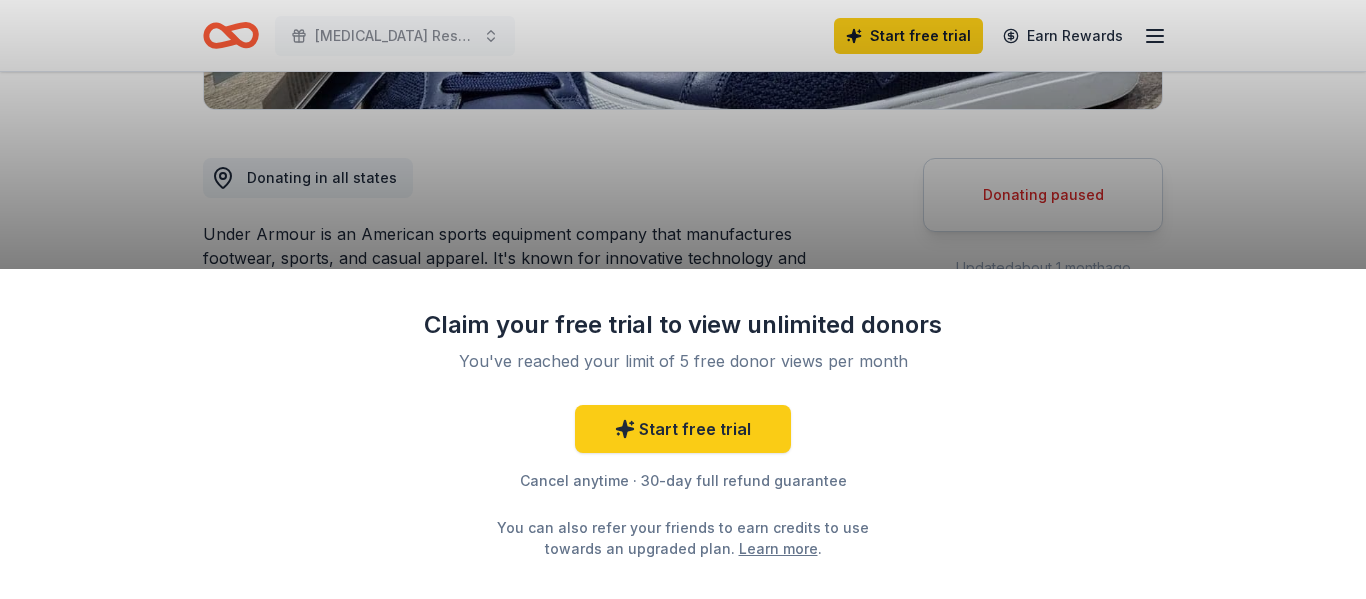 scroll, scrollTop: 500, scrollLeft: 0, axis: vertical 